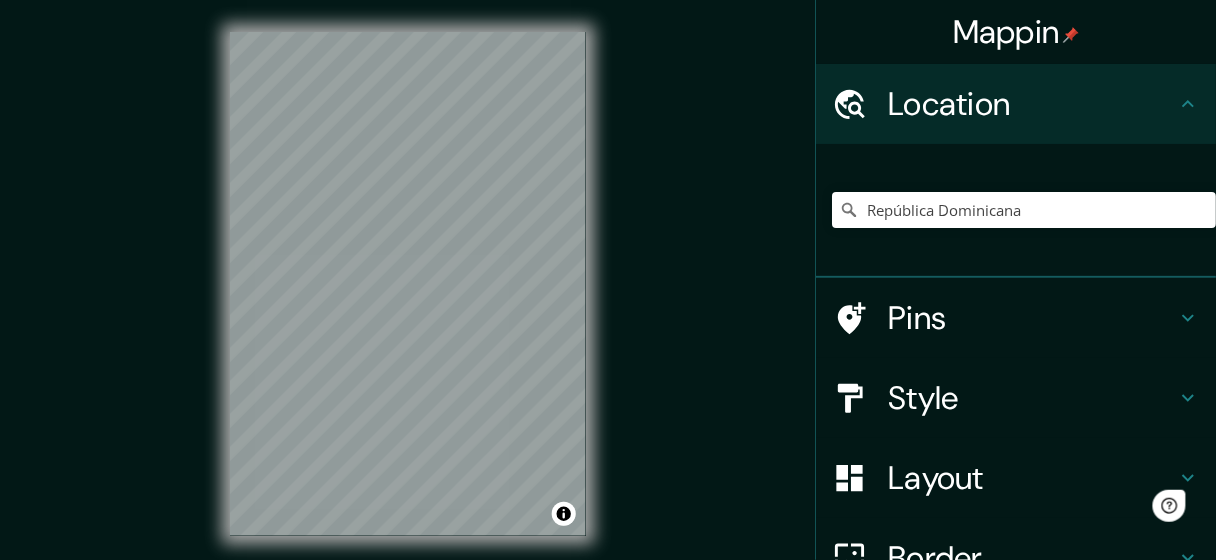 scroll, scrollTop: 0, scrollLeft: 0, axis: both 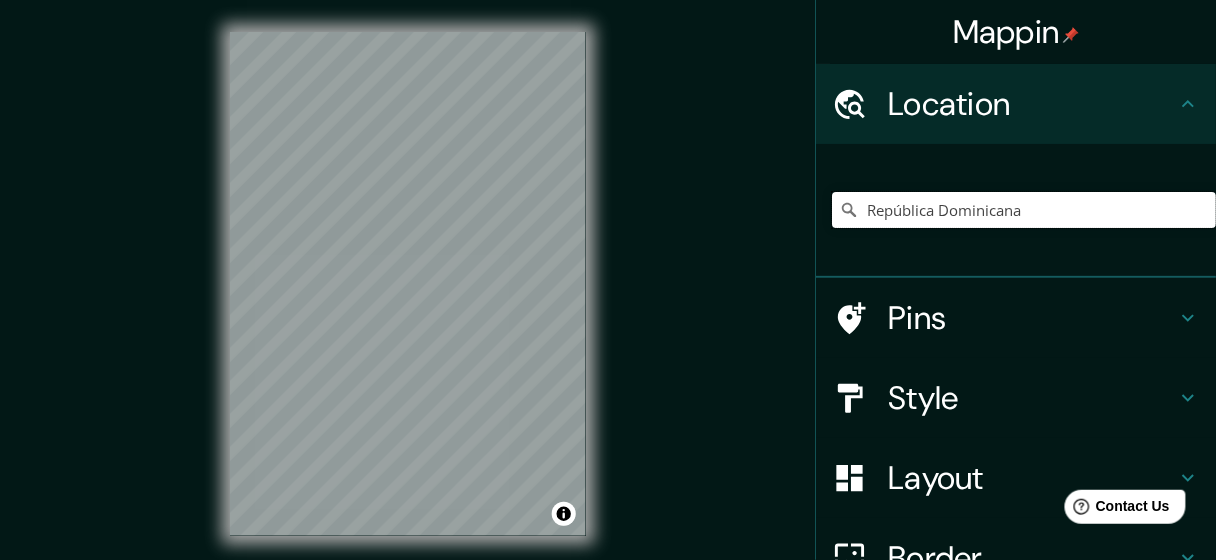 click on "República Dominicana" at bounding box center (1024, 210) 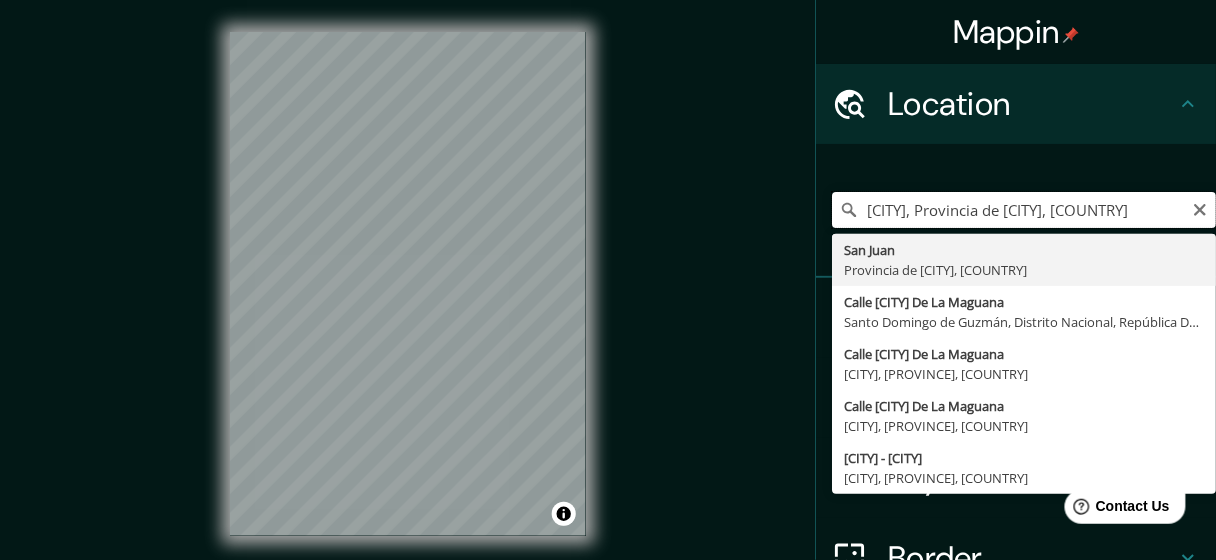 scroll, scrollTop: 0, scrollLeft: 0, axis: both 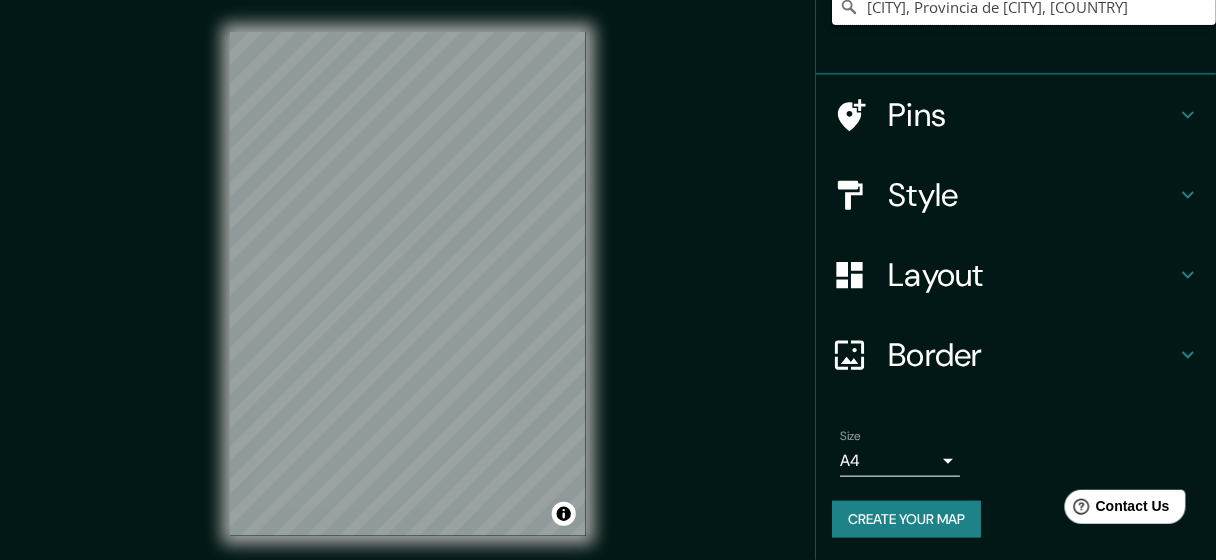 type on "[CITY], Provincia de [CITY], [COUNTRY]" 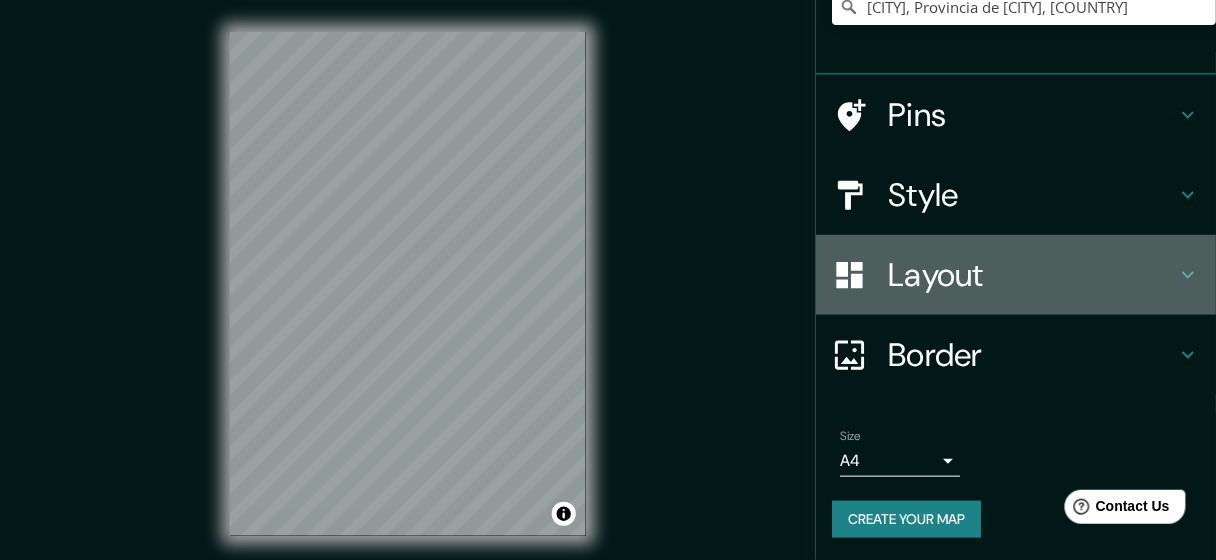click 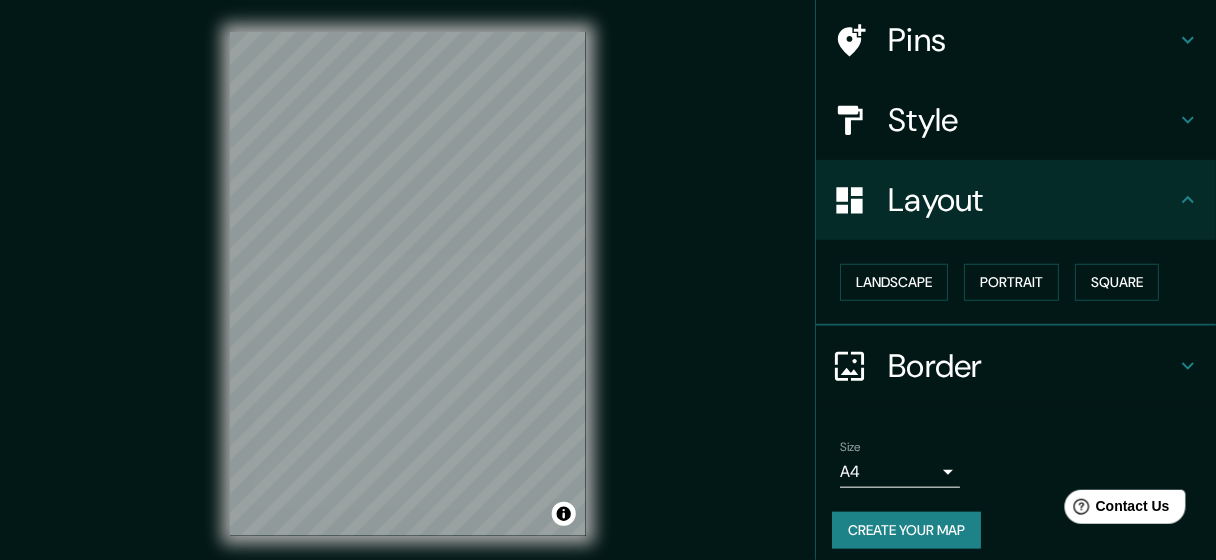 scroll, scrollTop: 146, scrollLeft: 0, axis: vertical 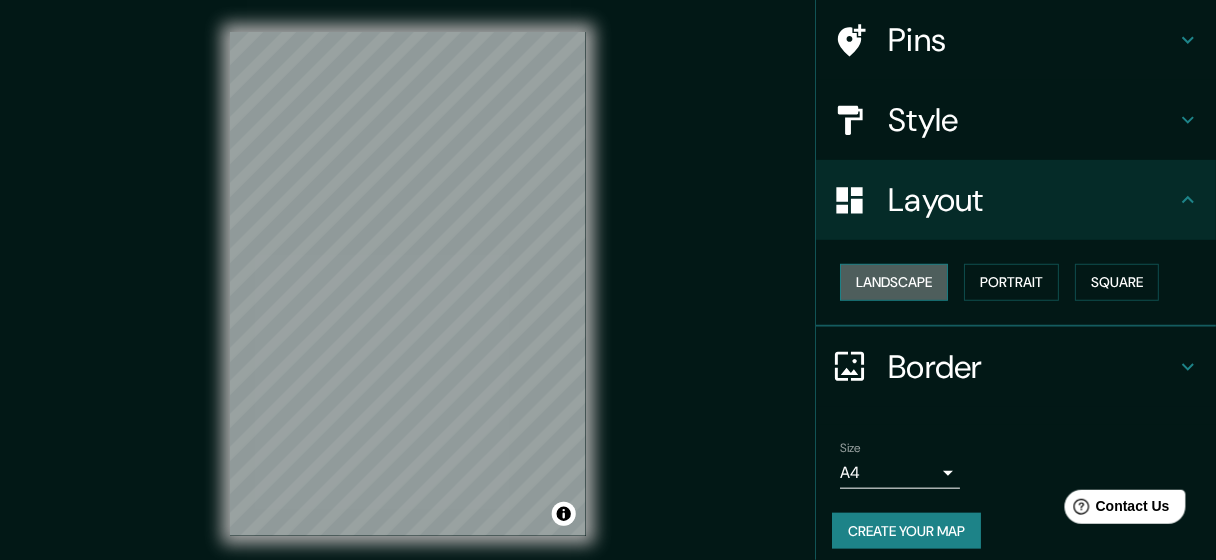 click on "Landscape" at bounding box center (894, 282) 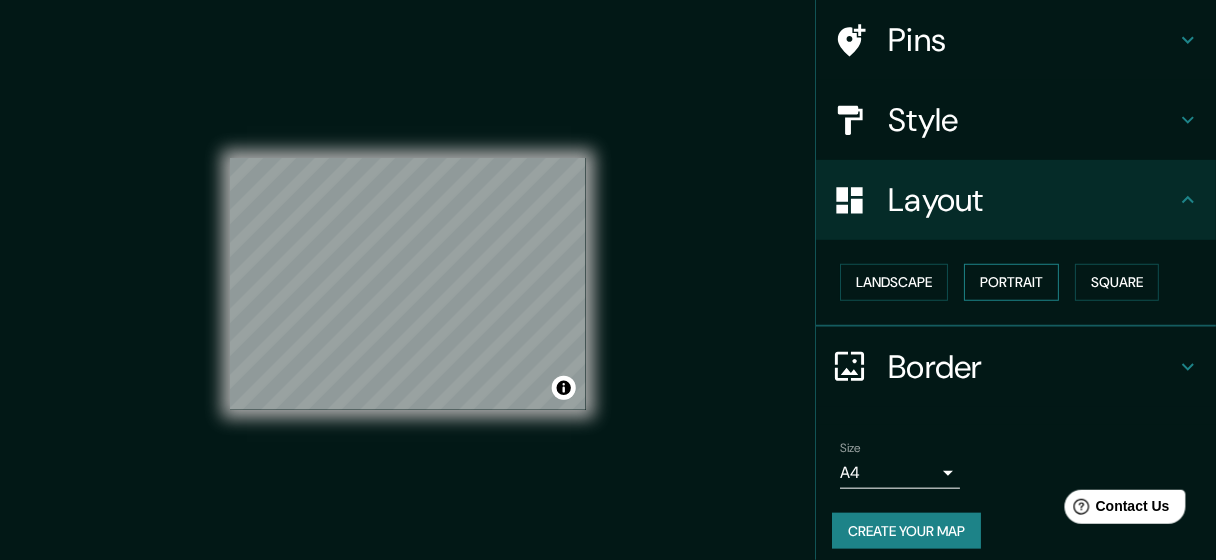 click on "Portrait" at bounding box center [1011, 282] 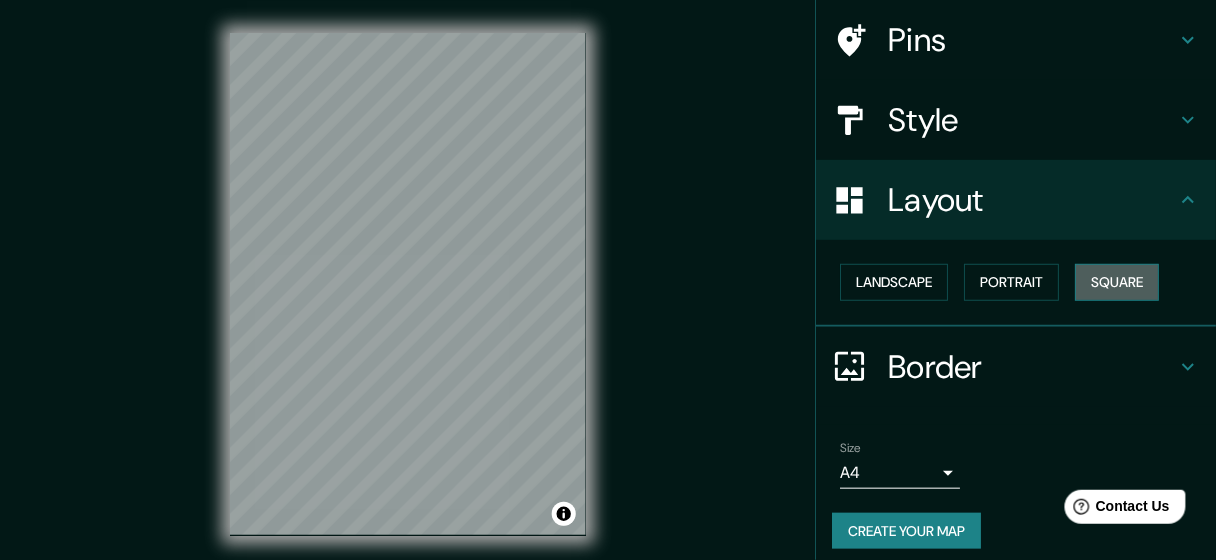 click on "Square" at bounding box center [1117, 282] 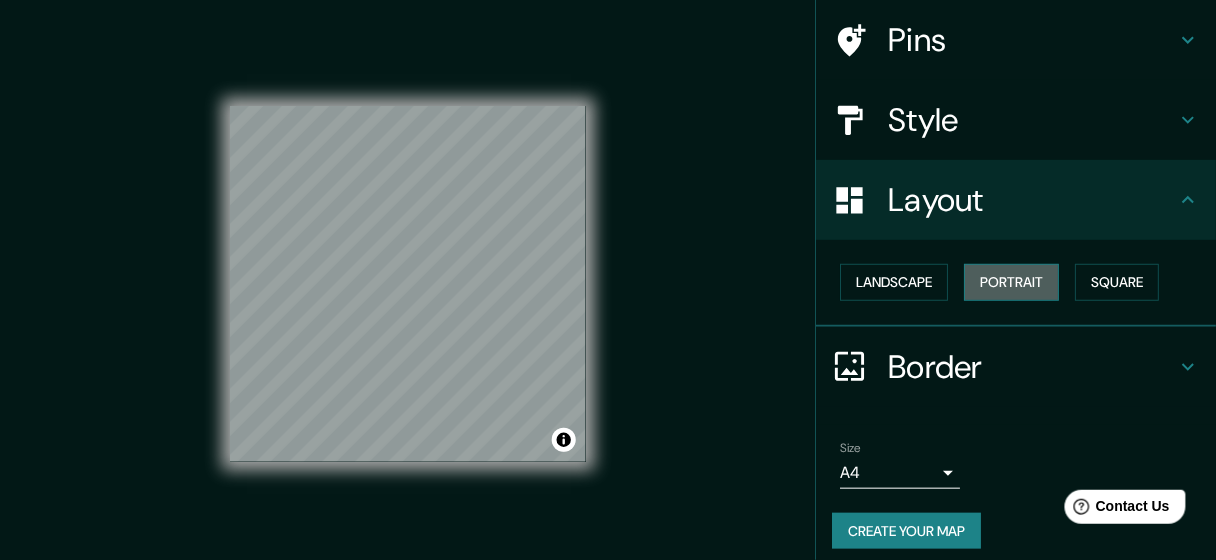 click on "Portrait" at bounding box center [1011, 282] 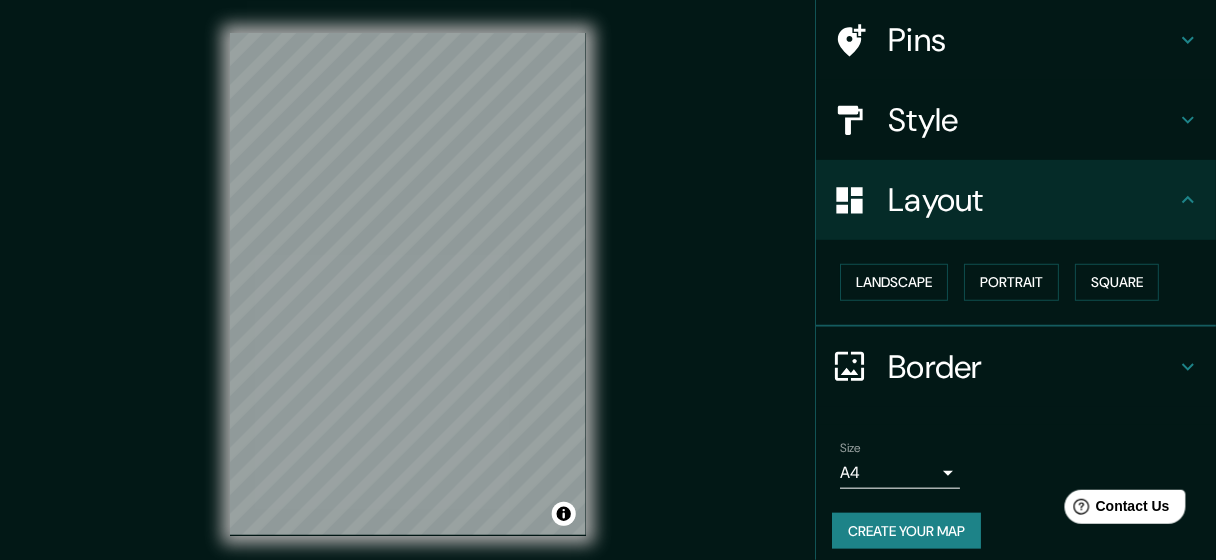 scroll, scrollTop: 157, scrollLeft: 0, axis: vertical 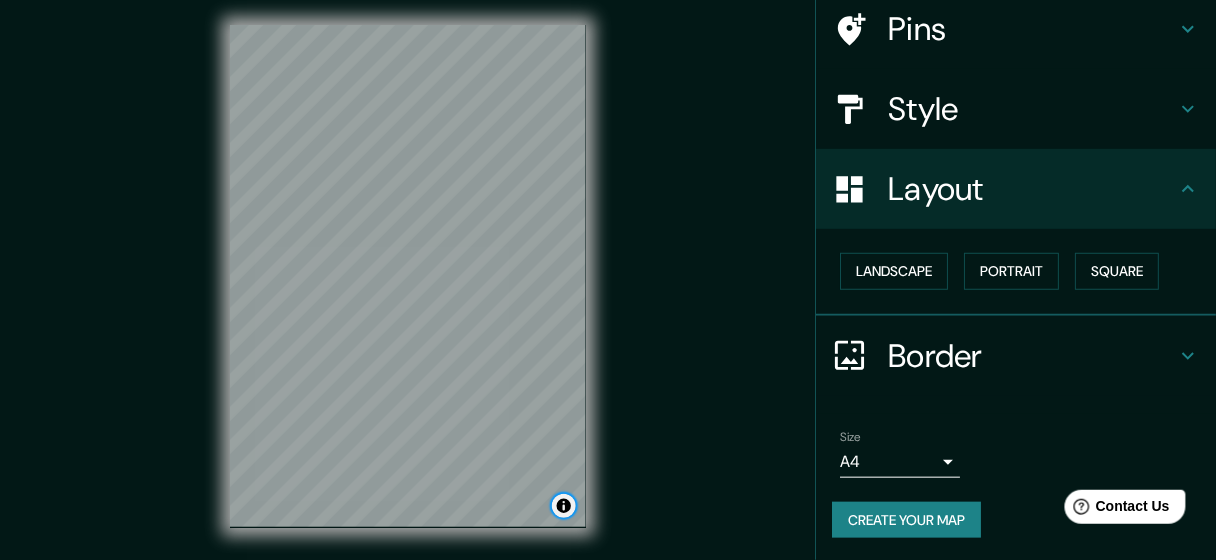 click at bounding box center [564, 506] 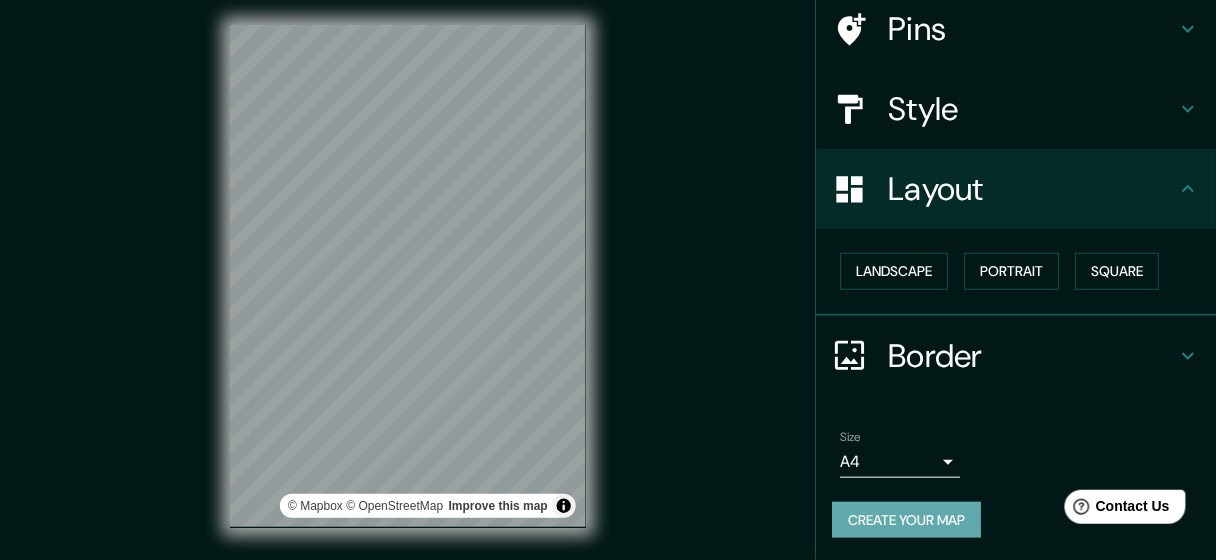 click on "Create your map" at bounding box center (906, 520) 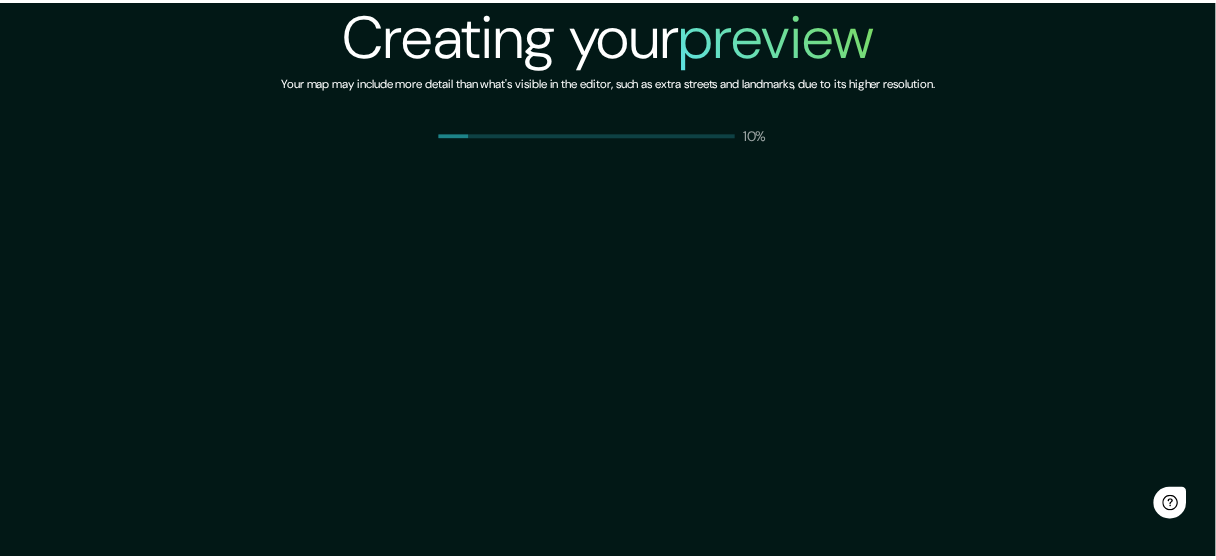 scroll, scrollTop: 0, scrollLeft: 0, axis: both 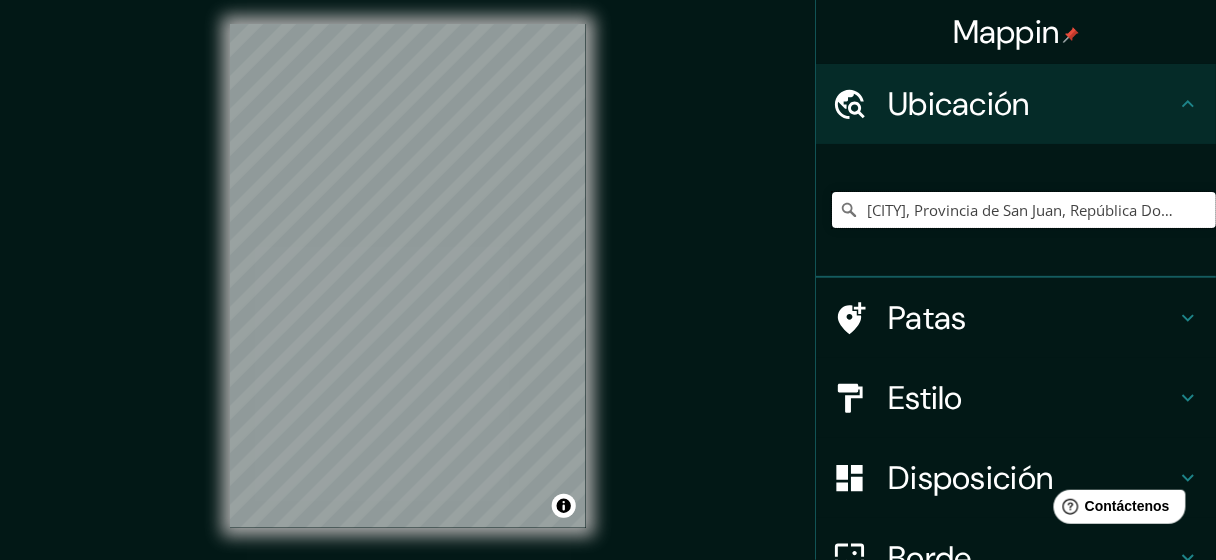 click on "[CITY], Provincia de [CITY], [COUNTRY]" at bounding box center [1024, 210] 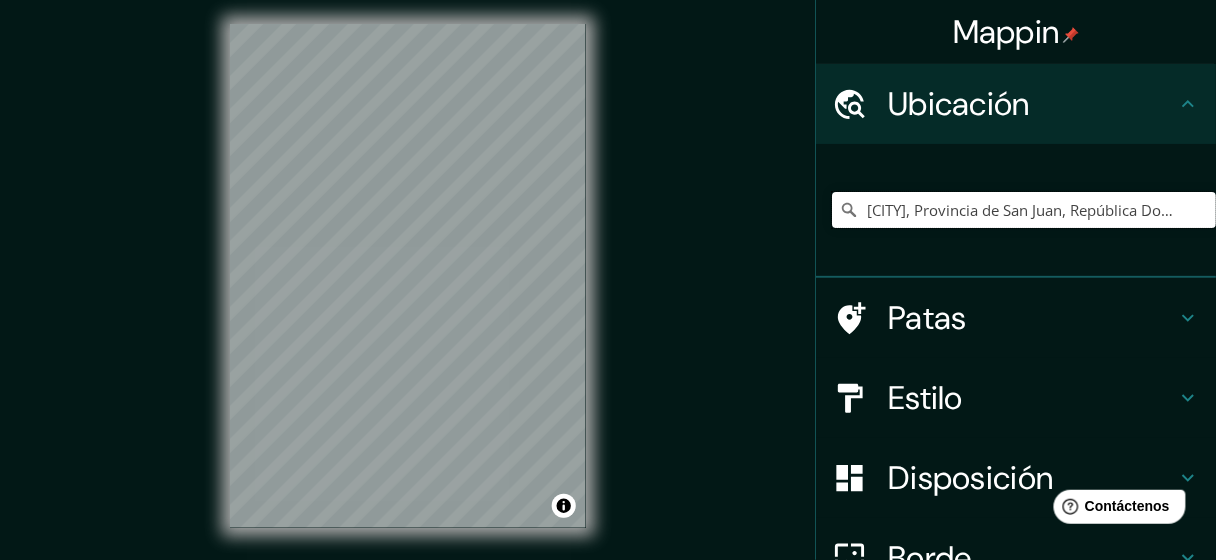 click on "[CITY], Provincia de [CITY], [COUNTRY]" at bounding box center (1024, 210) 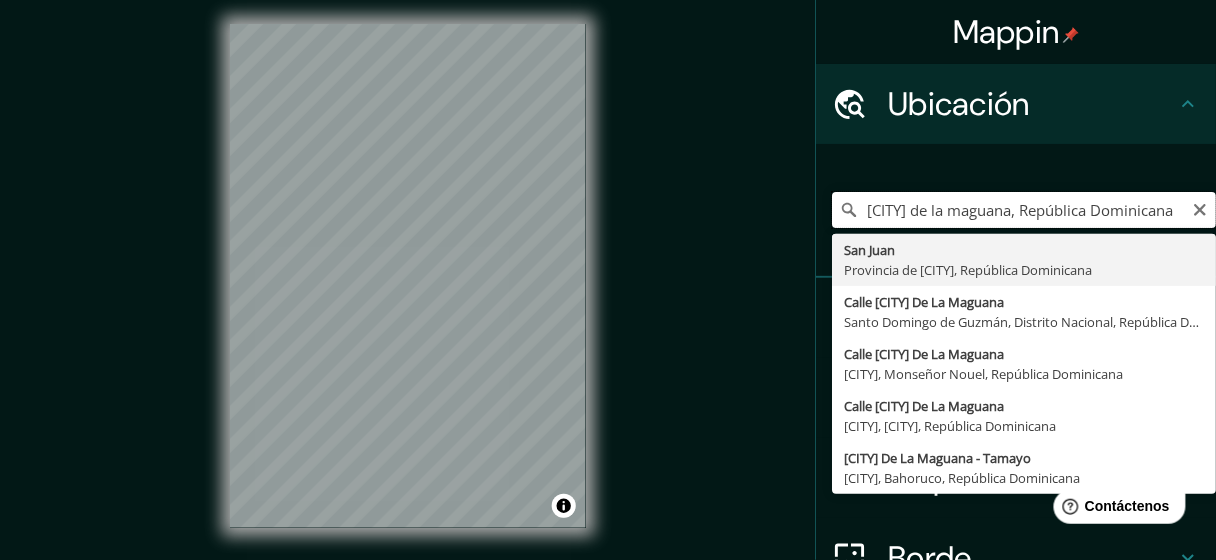 type on "[CITY], Provincia de [CITY], [COUNTRY]" 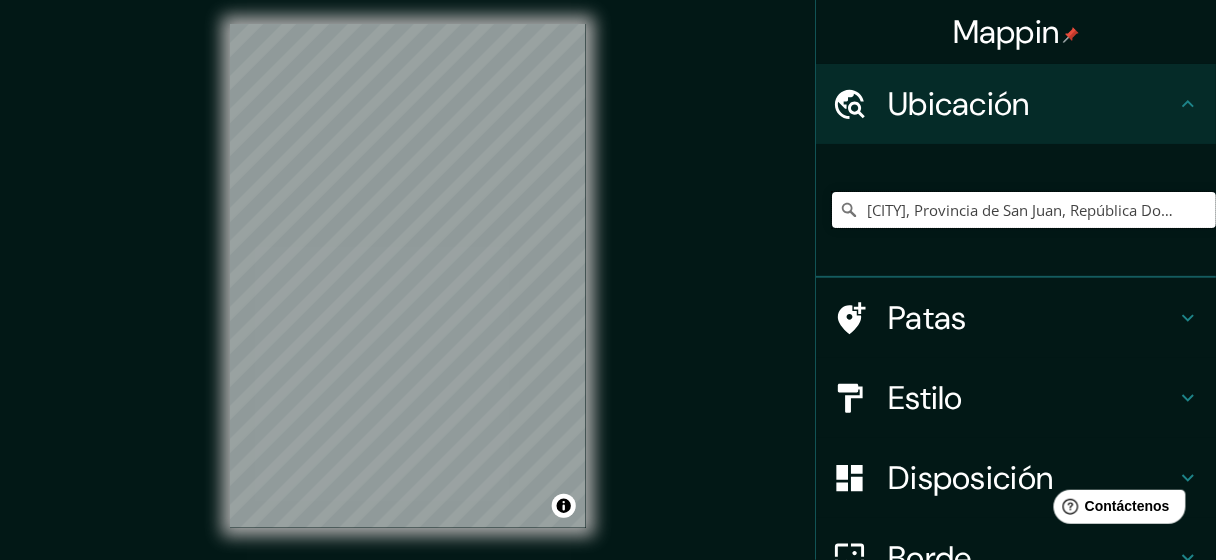 scroll, scrollTop: 204, scrollLeft: 0, axis: vertical 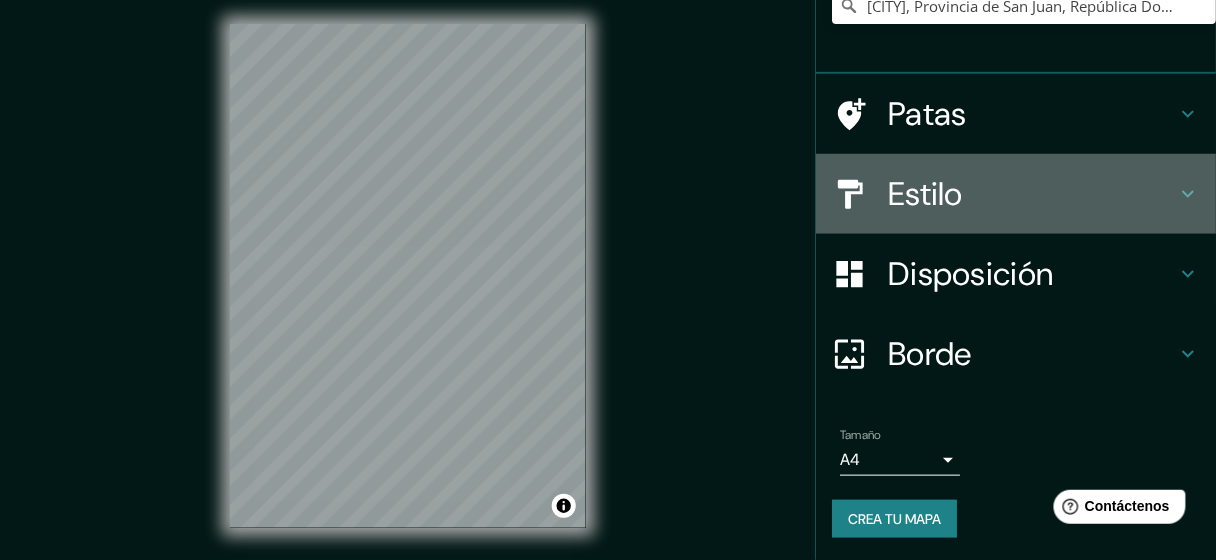click 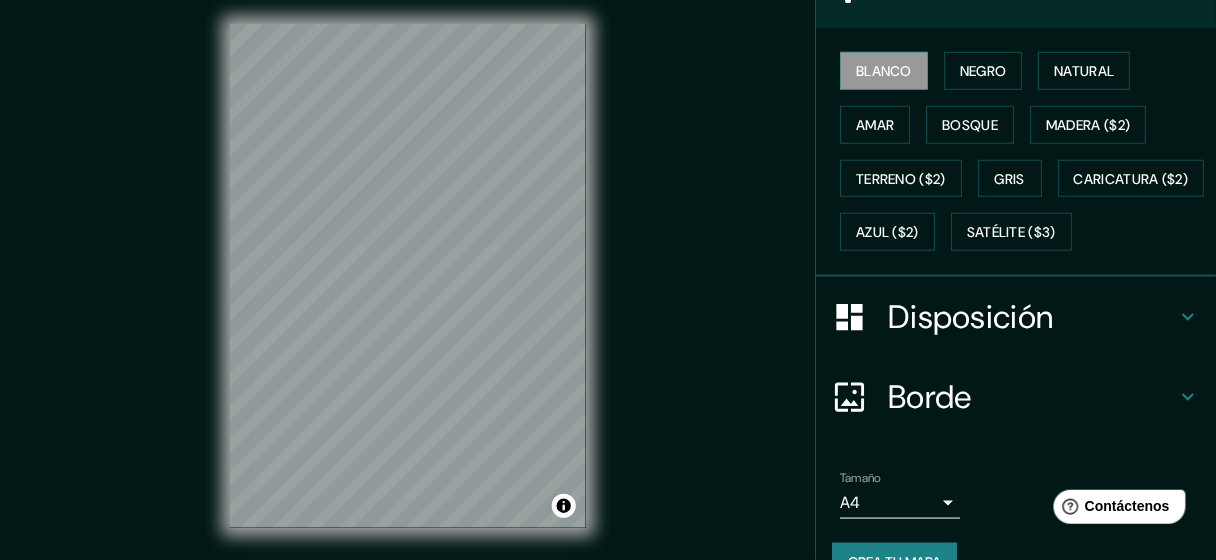 scroll, scrollTop: 312, scrollLeft: 0, axis: vertical 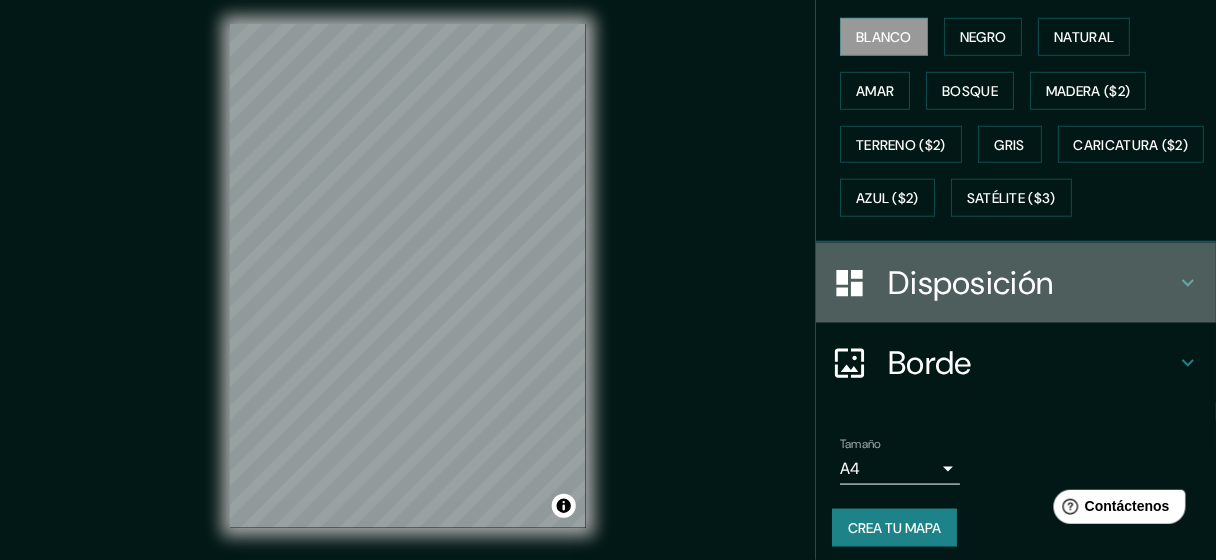 click 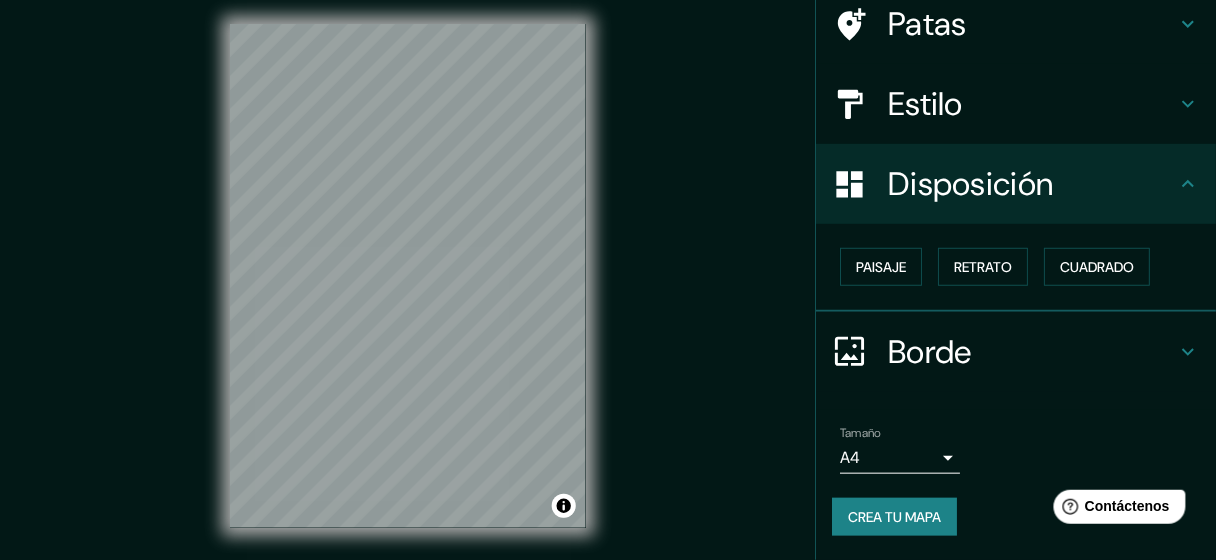 scroll, scrollTop: 159, scrollLeft: 0, axis: vertical 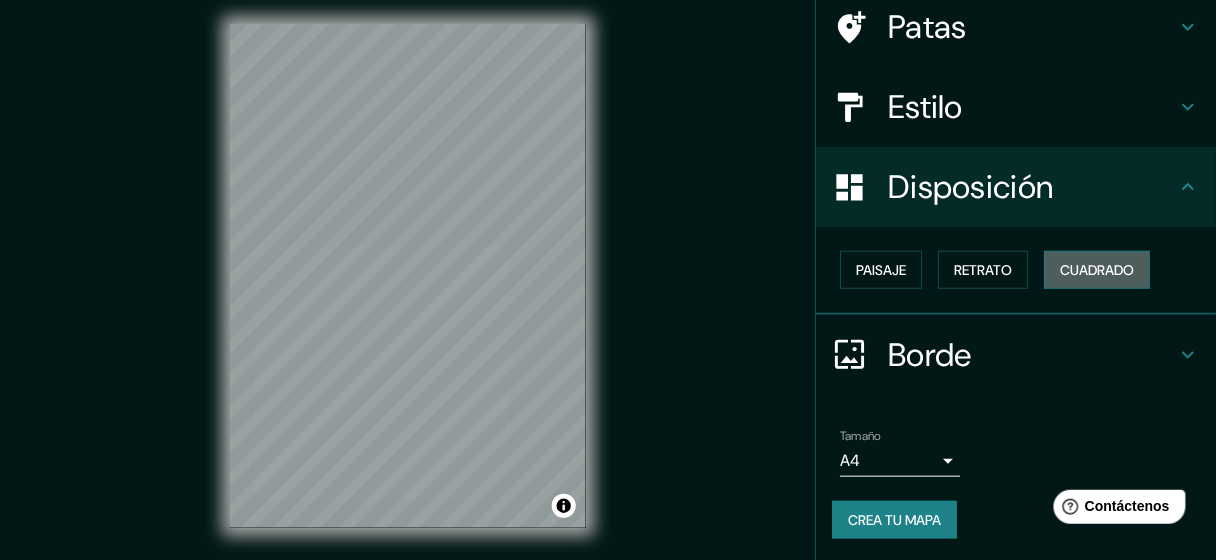 click on "Cuadrado" at bounding box center (1097, 270) 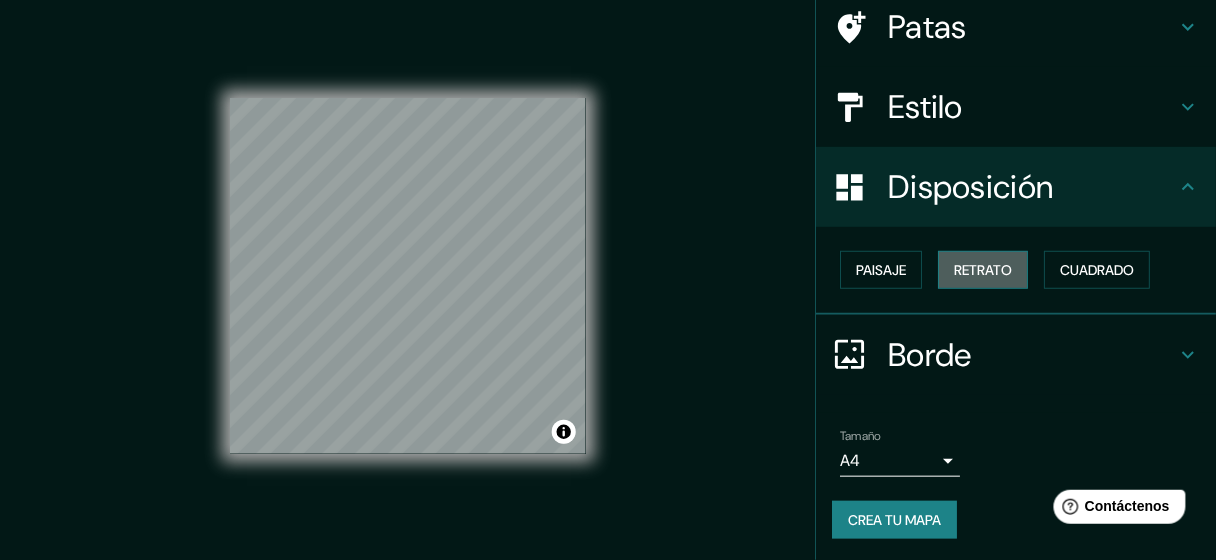 click on "Retrato" at bounding box center (983, 270) 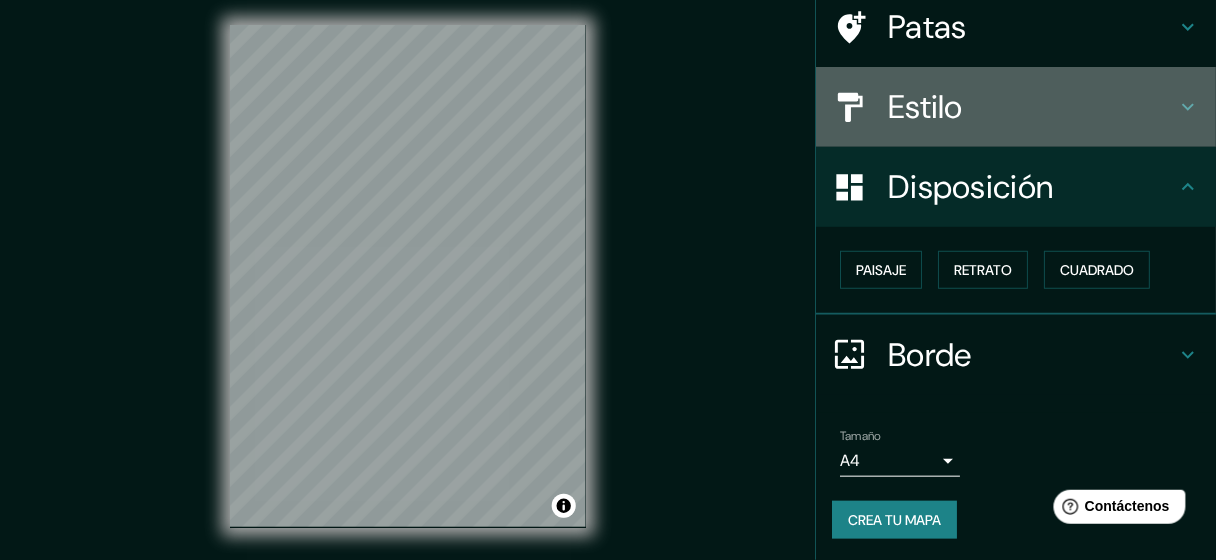 click 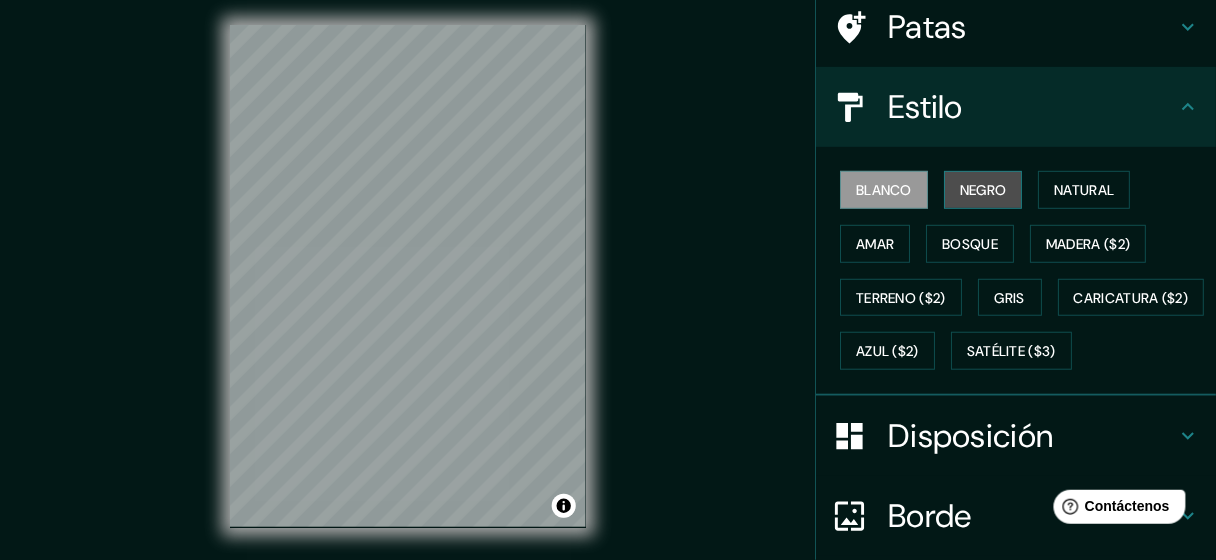 click on "Negro" at bounding box center [983, 190] 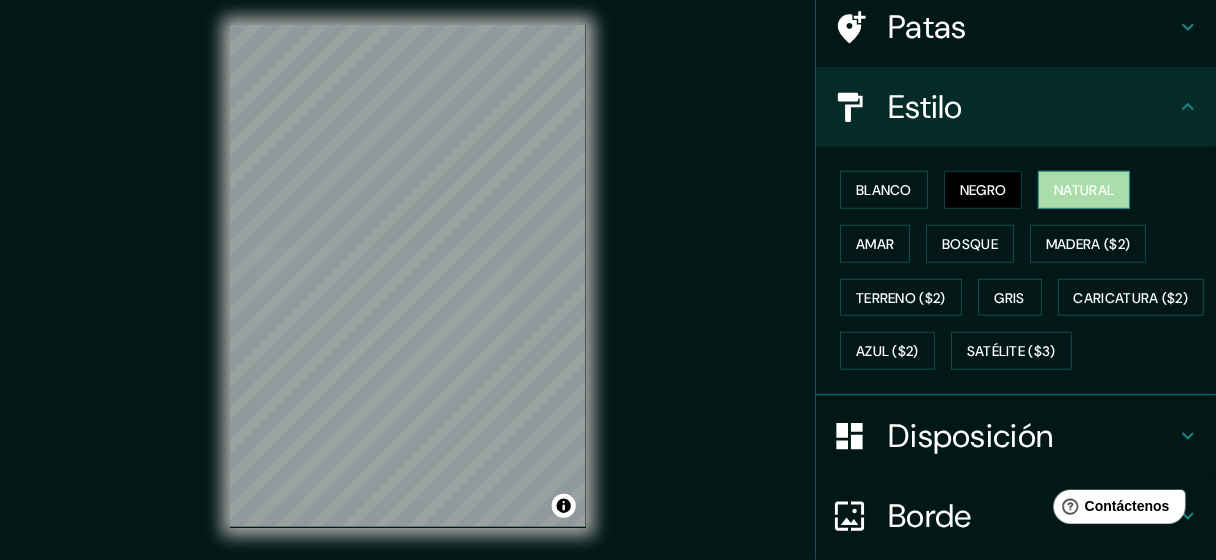 click on "Natural" at bounding box center (1084, 190) 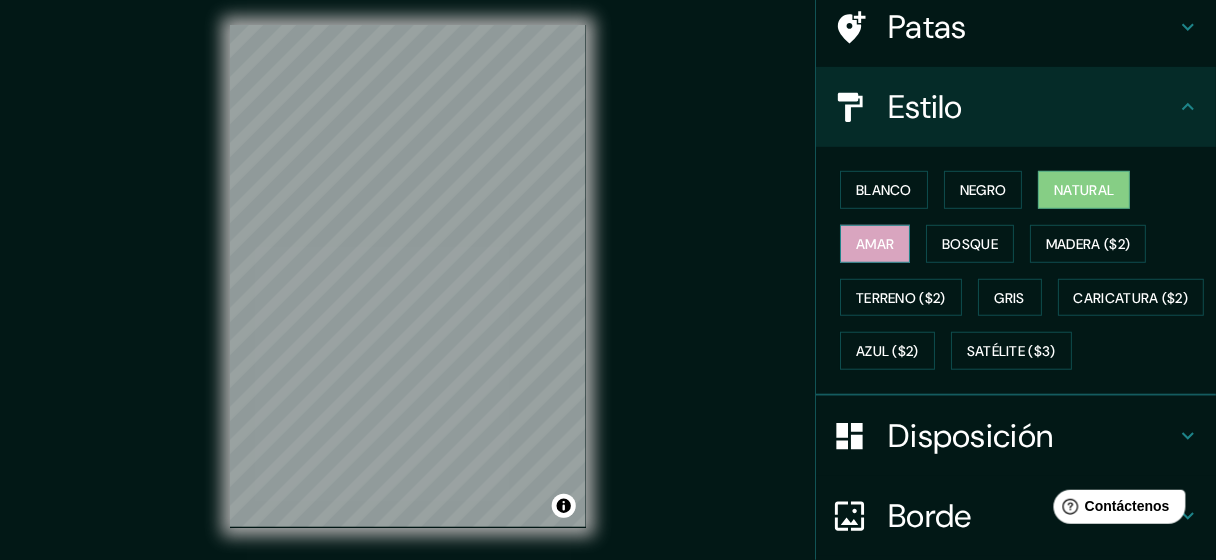 click on "Amar" at bounding box center (875, 244) 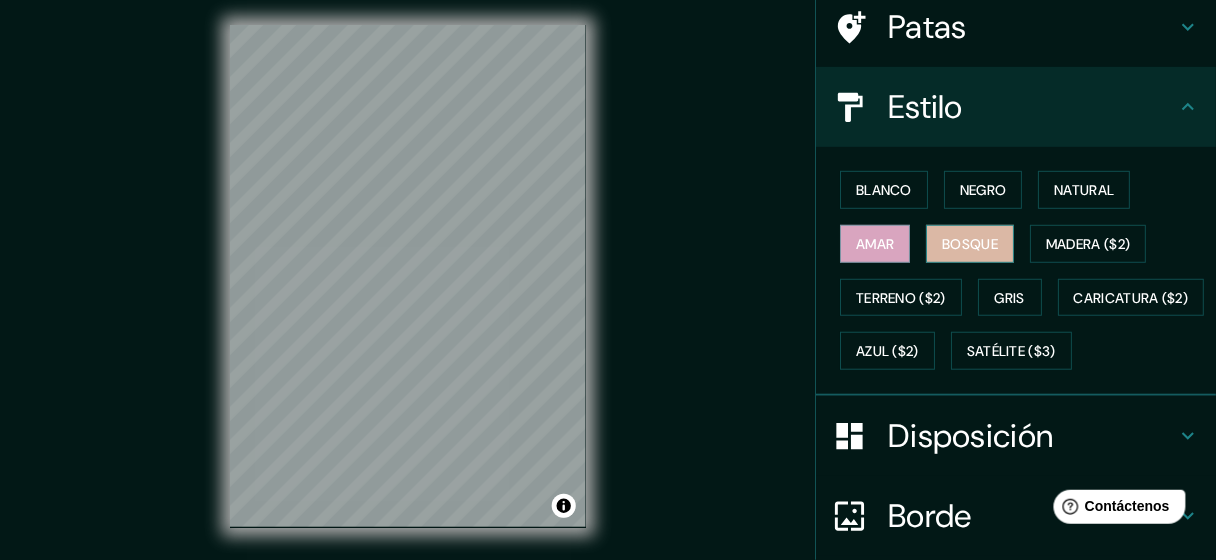 click on "Bosque" at bounding box center (970, 244) 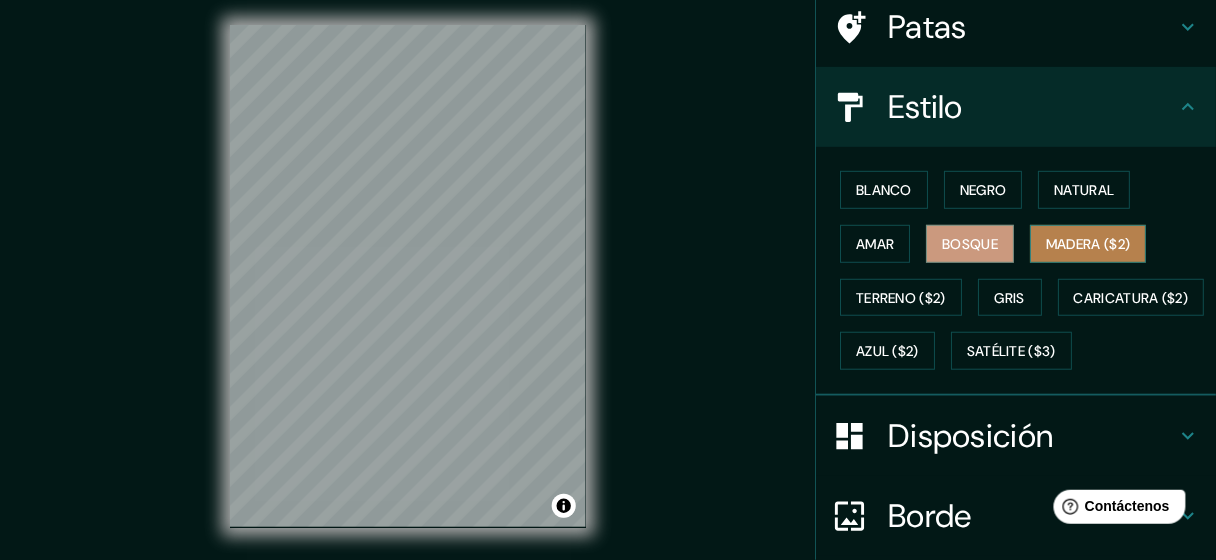 click on "Madera ($2)" at bounding box center [1088, 244] 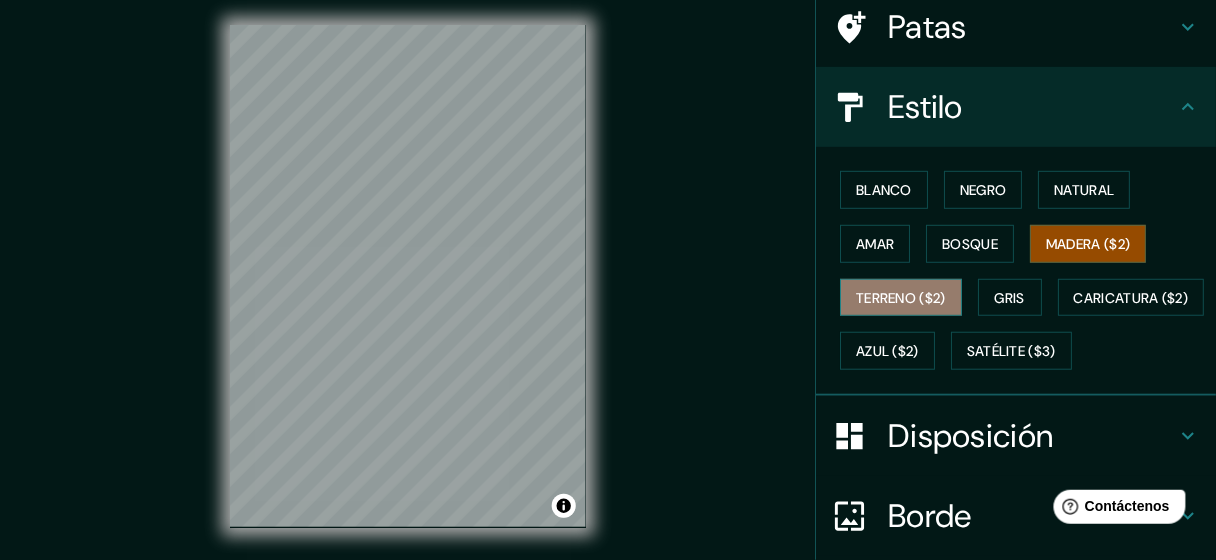click on "Terreno ($2)" at bounding box center [901, 298] 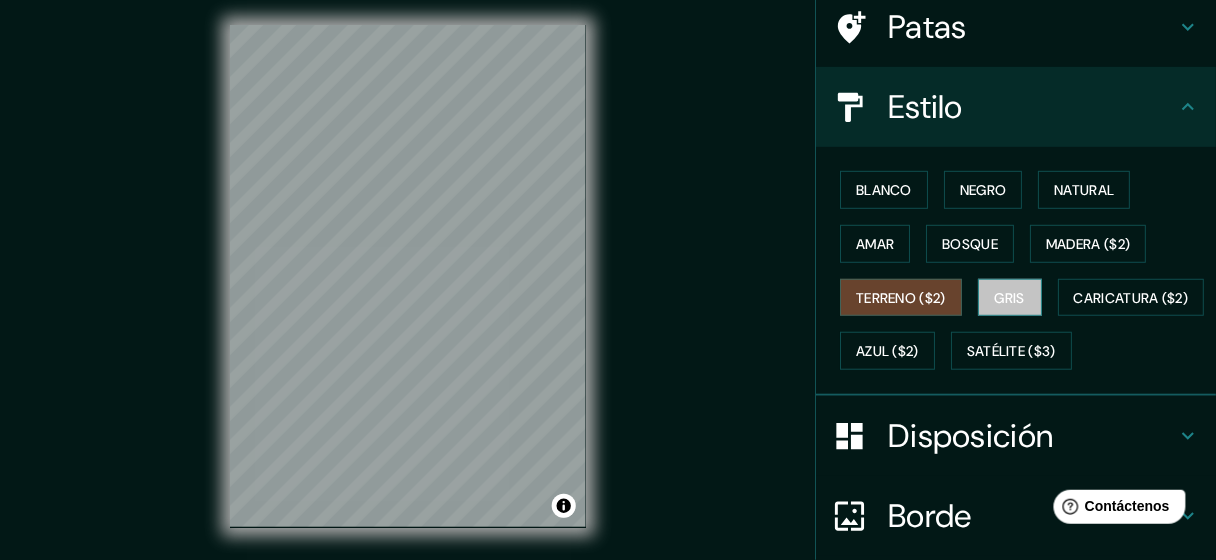 click on "Gris" at bounding box center (1010, 298) 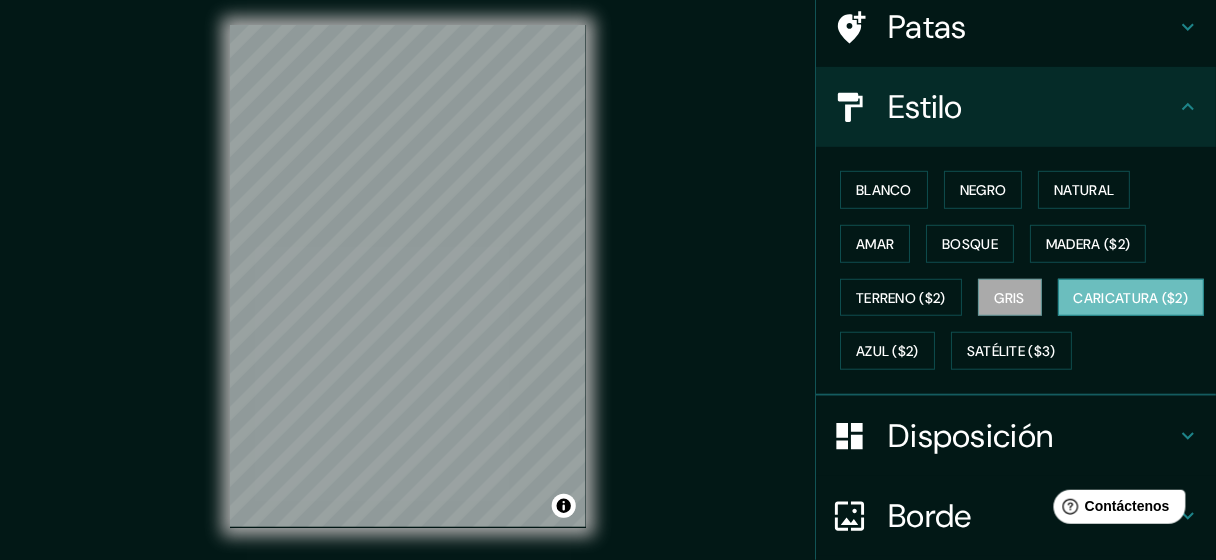 click on "Caricatura ($2)" at bounding box center (1131, 298) 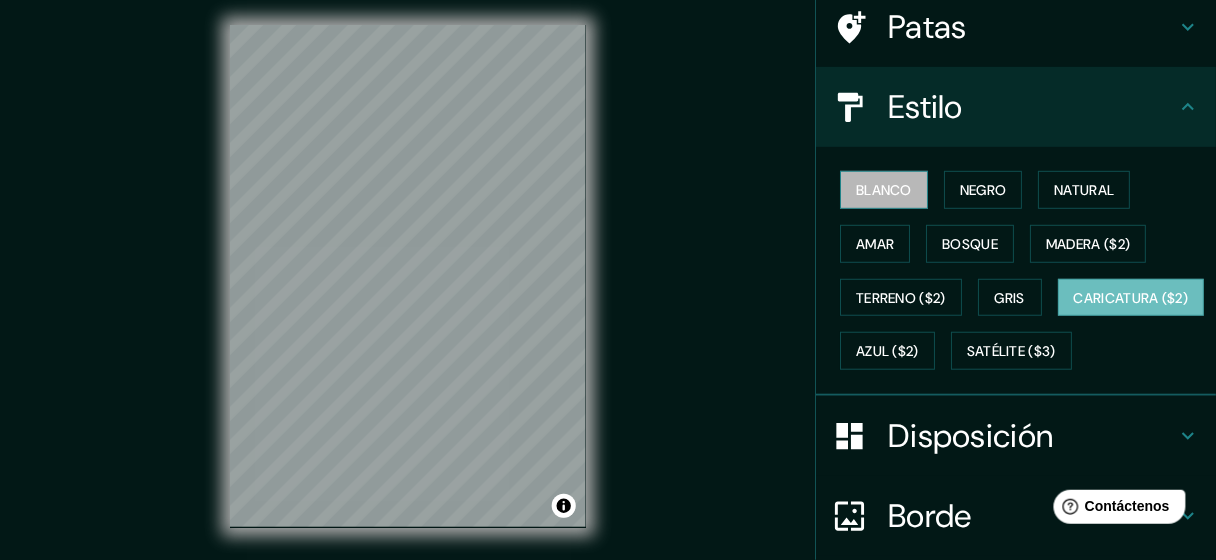 click on "Blanco" at bounding box center [884, 190] 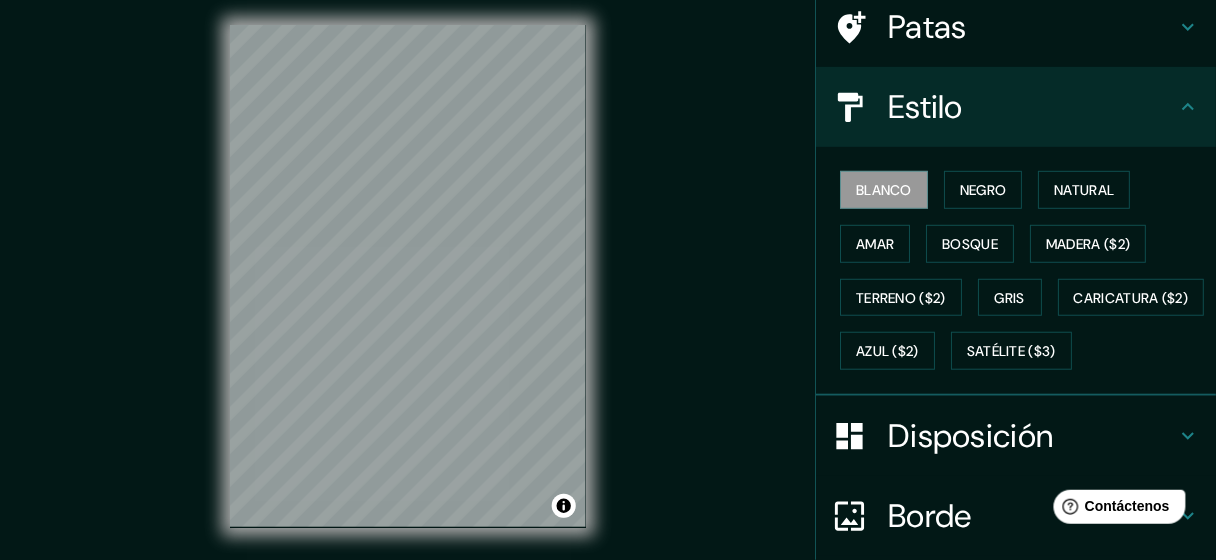 scroll, scrollTop: 39, scrollLeft: 0, axis: vertical 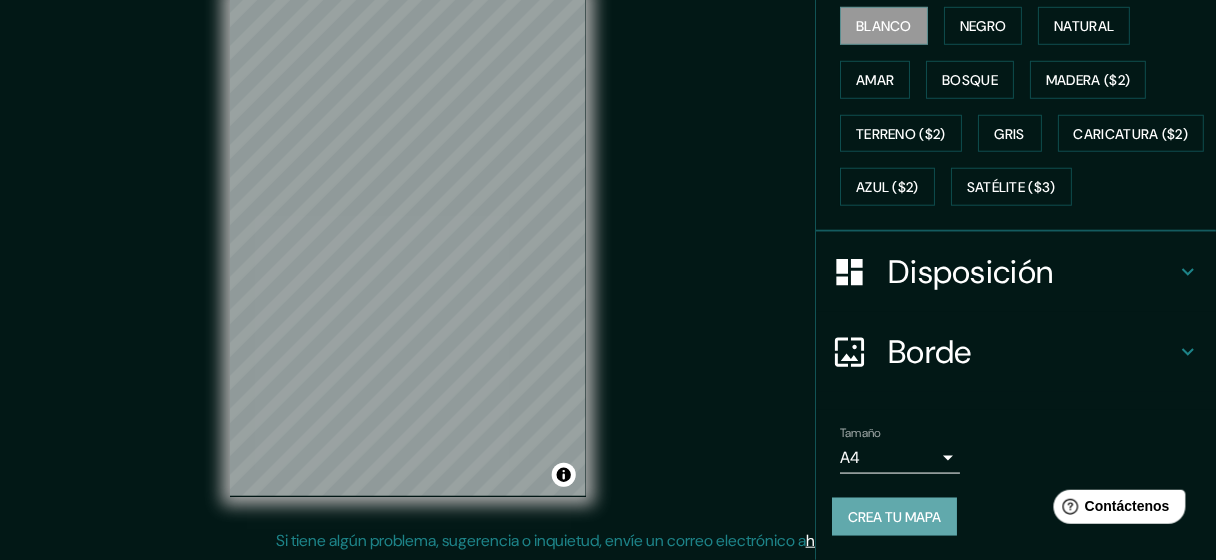 click on "Crea tu mapa" at bounding box center (894, 517) 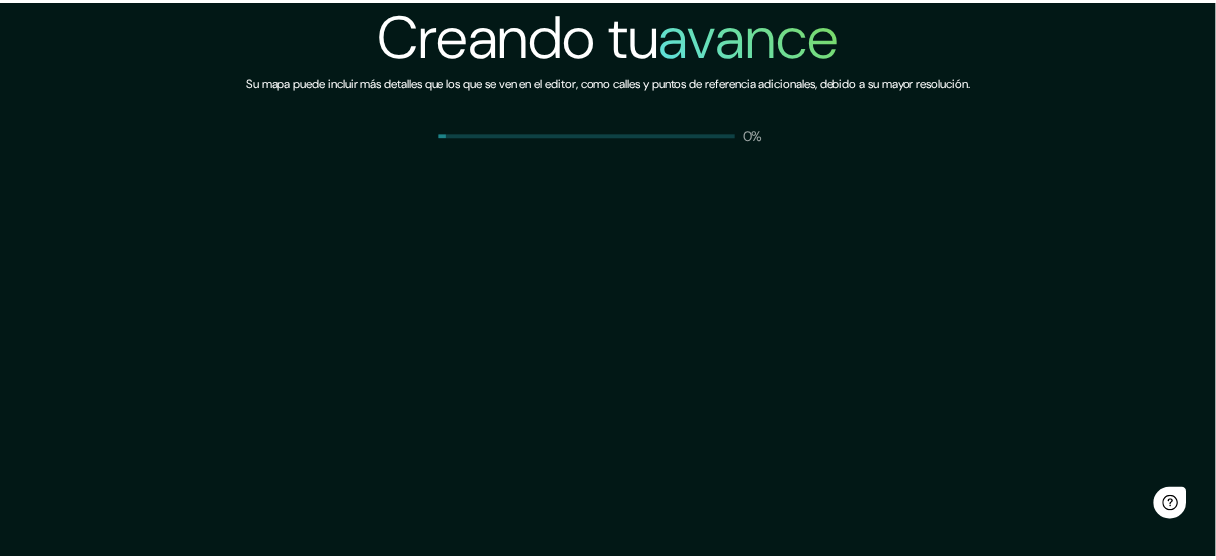 scroll, scrollTop: 0, scrollLeft: 0, axis: both 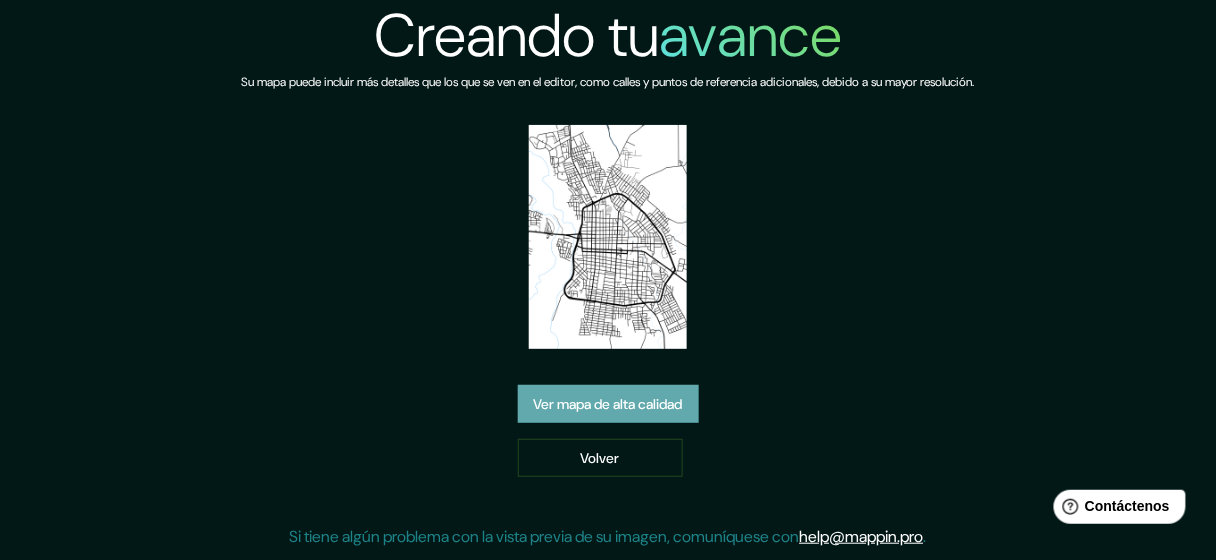 click on "Ver mapa de alta calidad" at bounding box center (608, 404) 